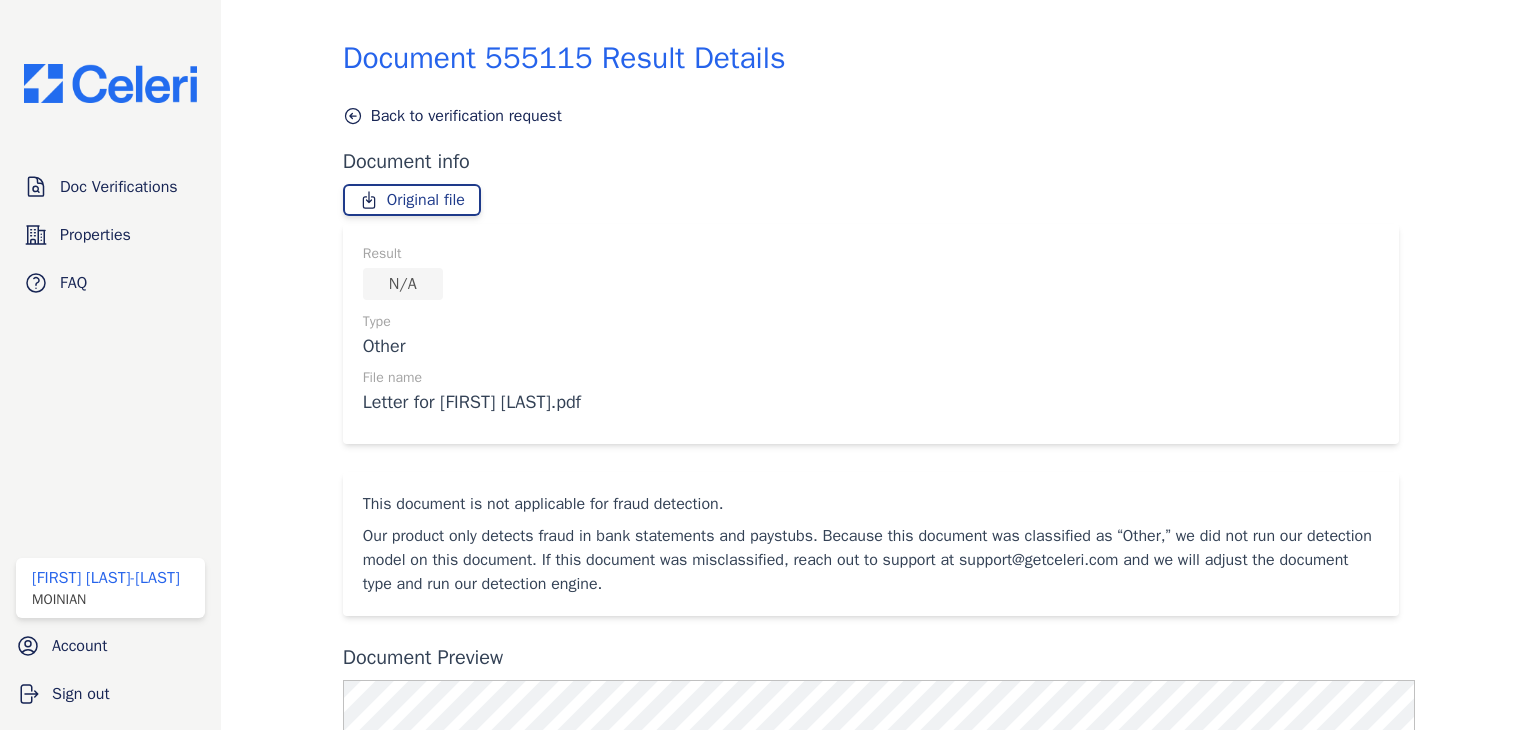 scroll, scrollTop: 0, scrollLeft: 0, axis: both 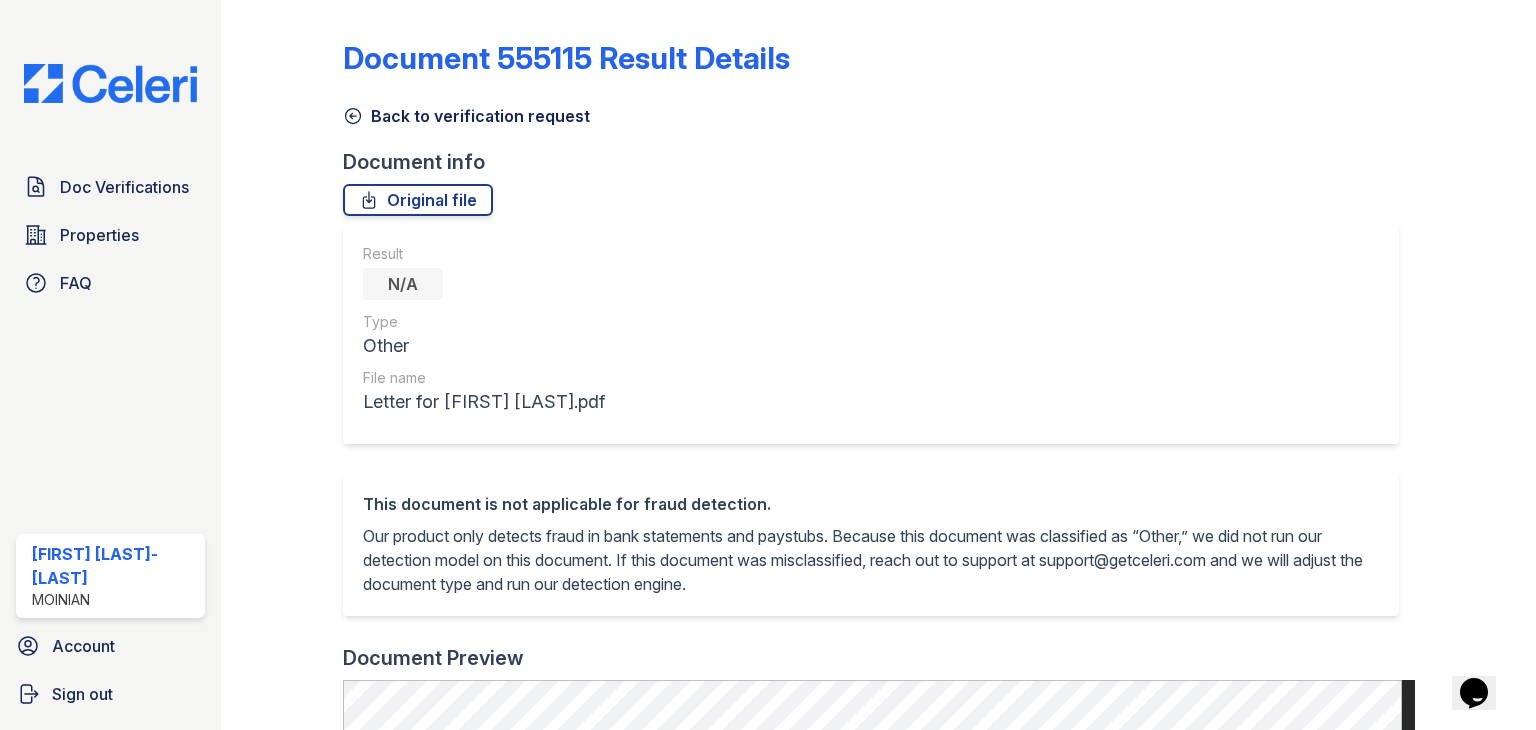 click on "Doc Verifications
Properties
FAQ
Oliwia  Lis-Cypcarz
Moinian
Account
Sign out" at bounding box center [110, 365] 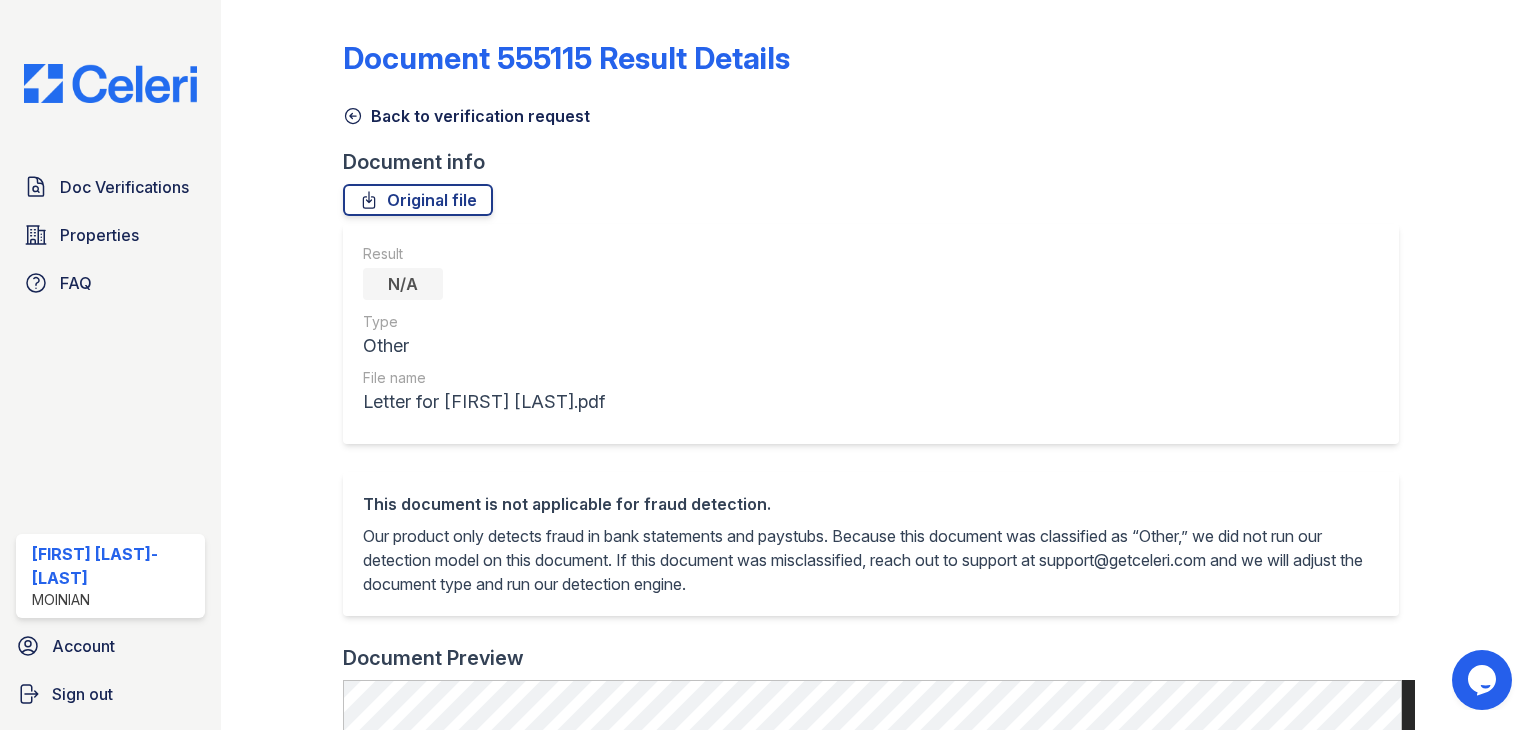 click at bounding box center (110, 83) 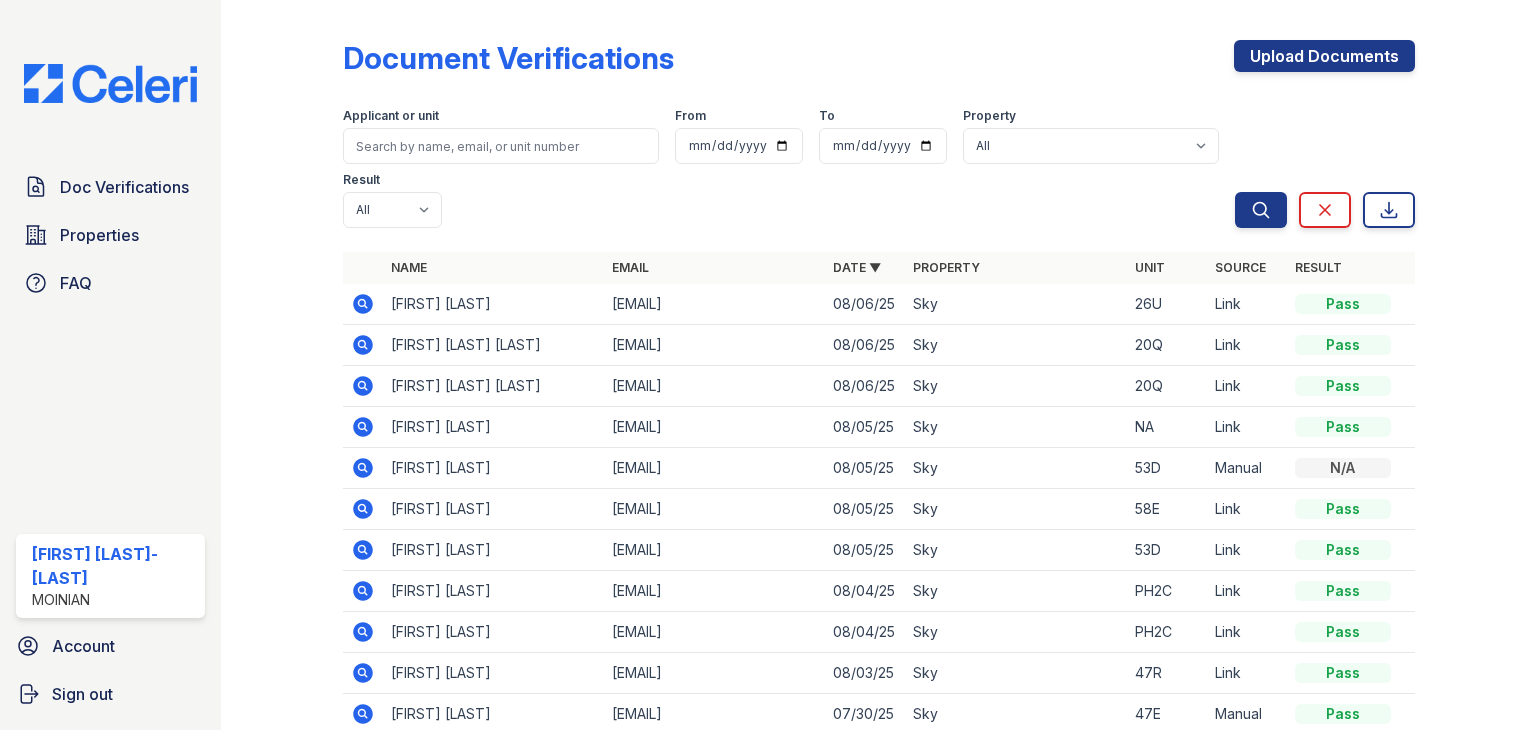 click 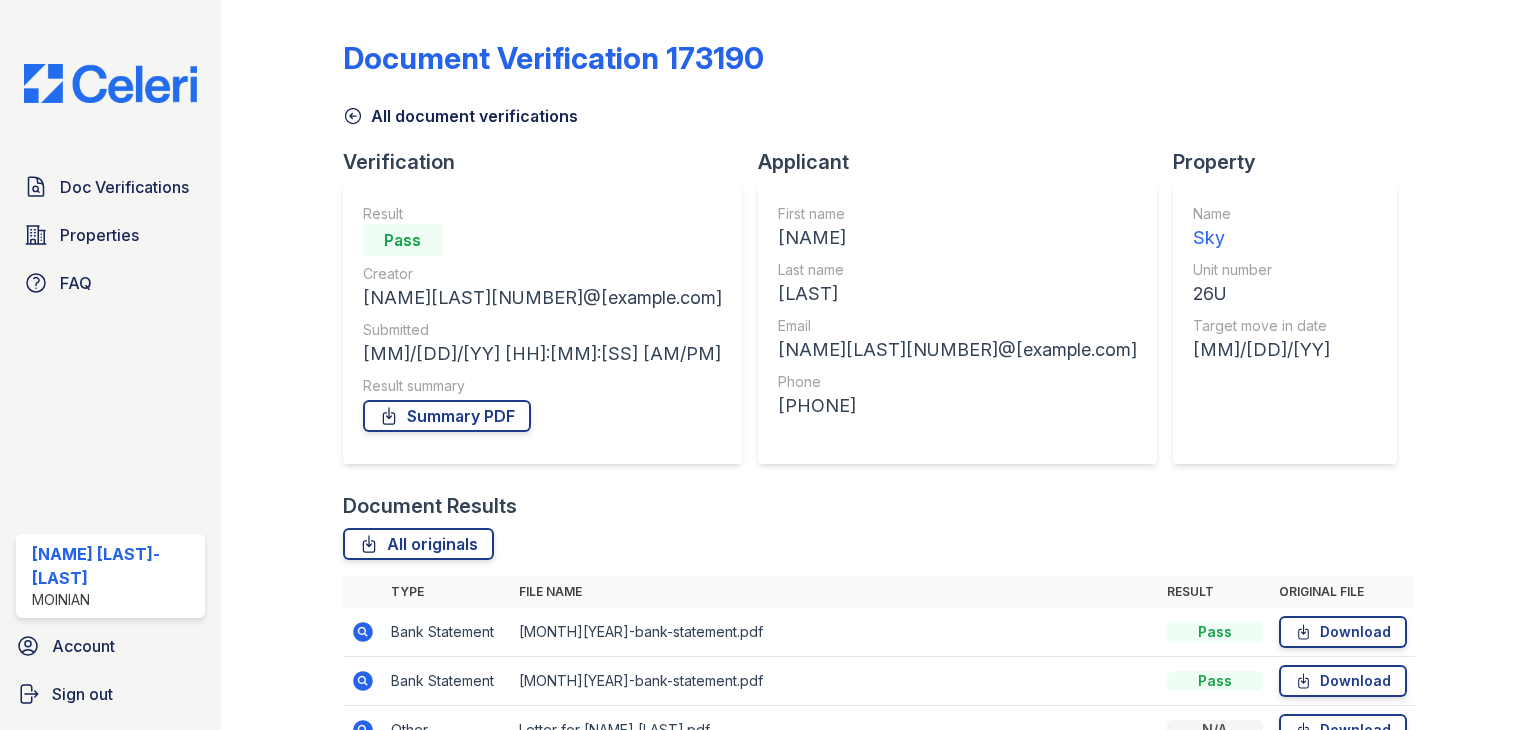 scroll, scrollTop: 0, scrollLeft: 0, axis: both 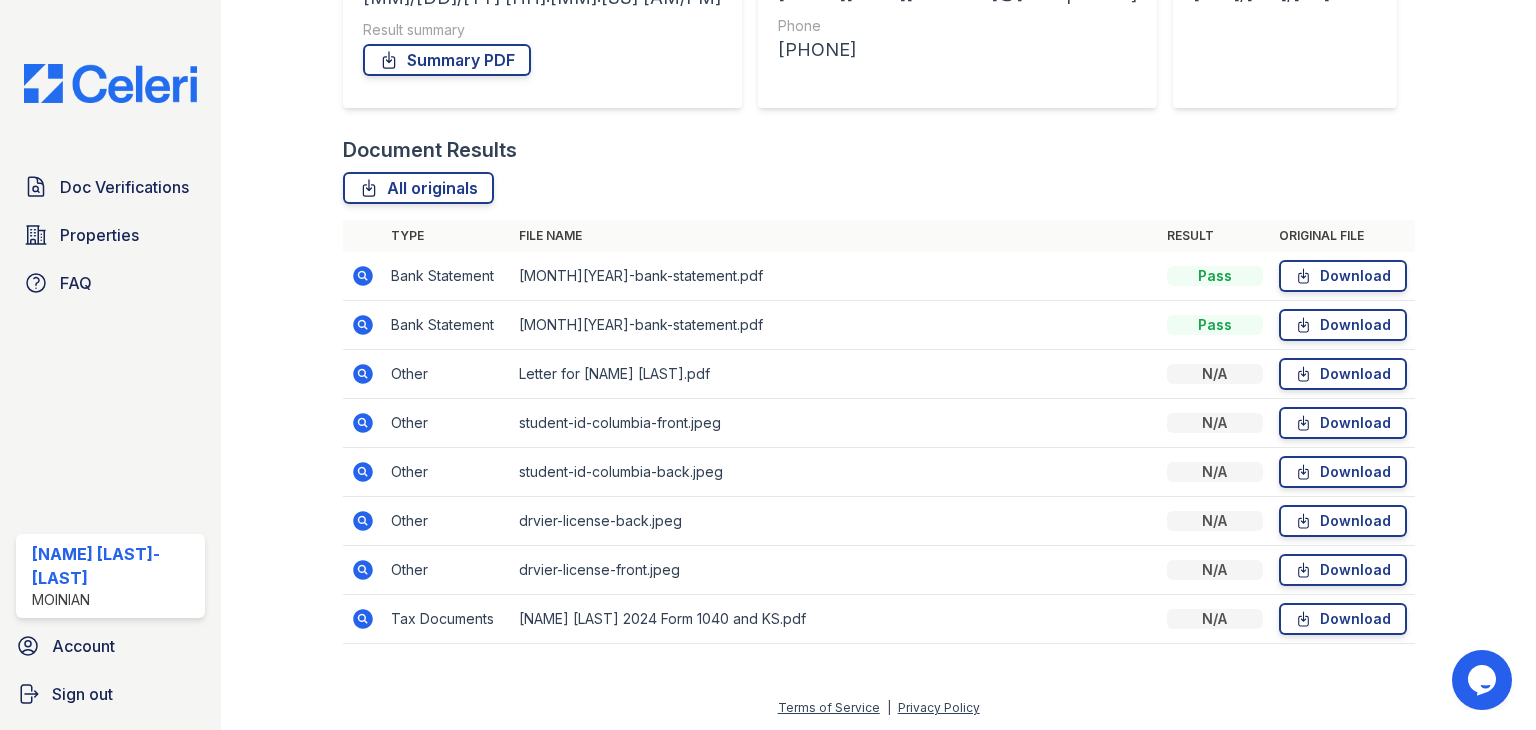 click 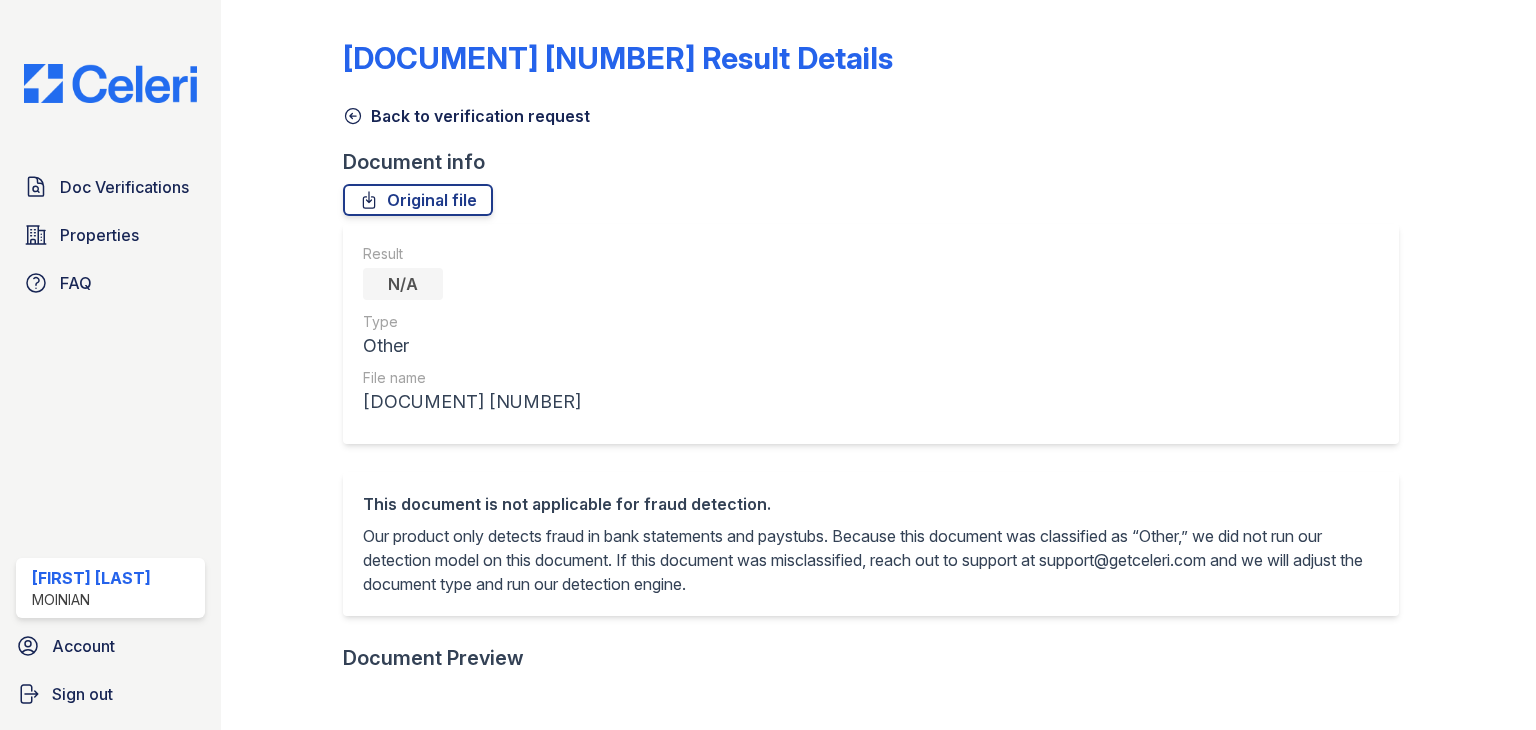 scroll, scrollTop: 0, scrollLeft: 0, axis: both 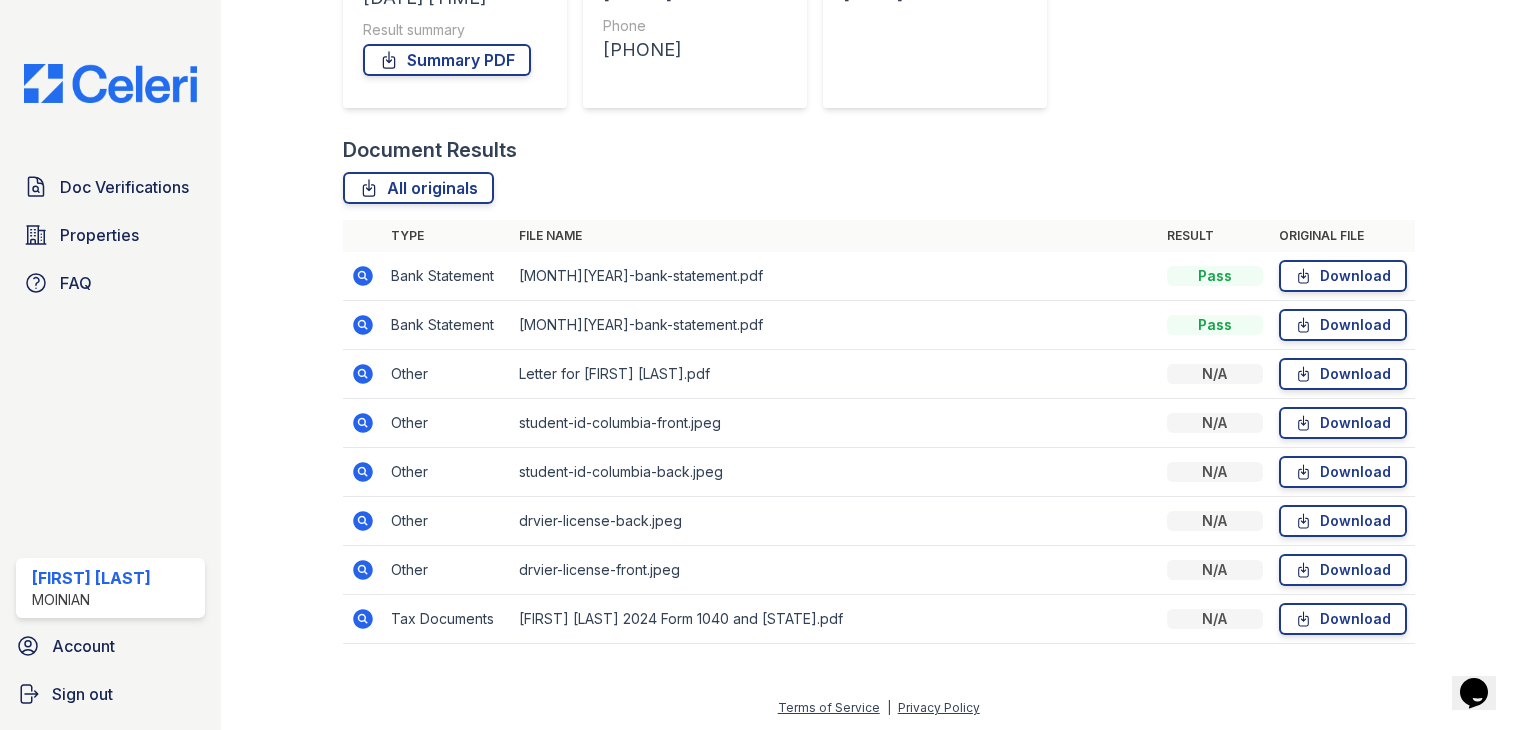 click 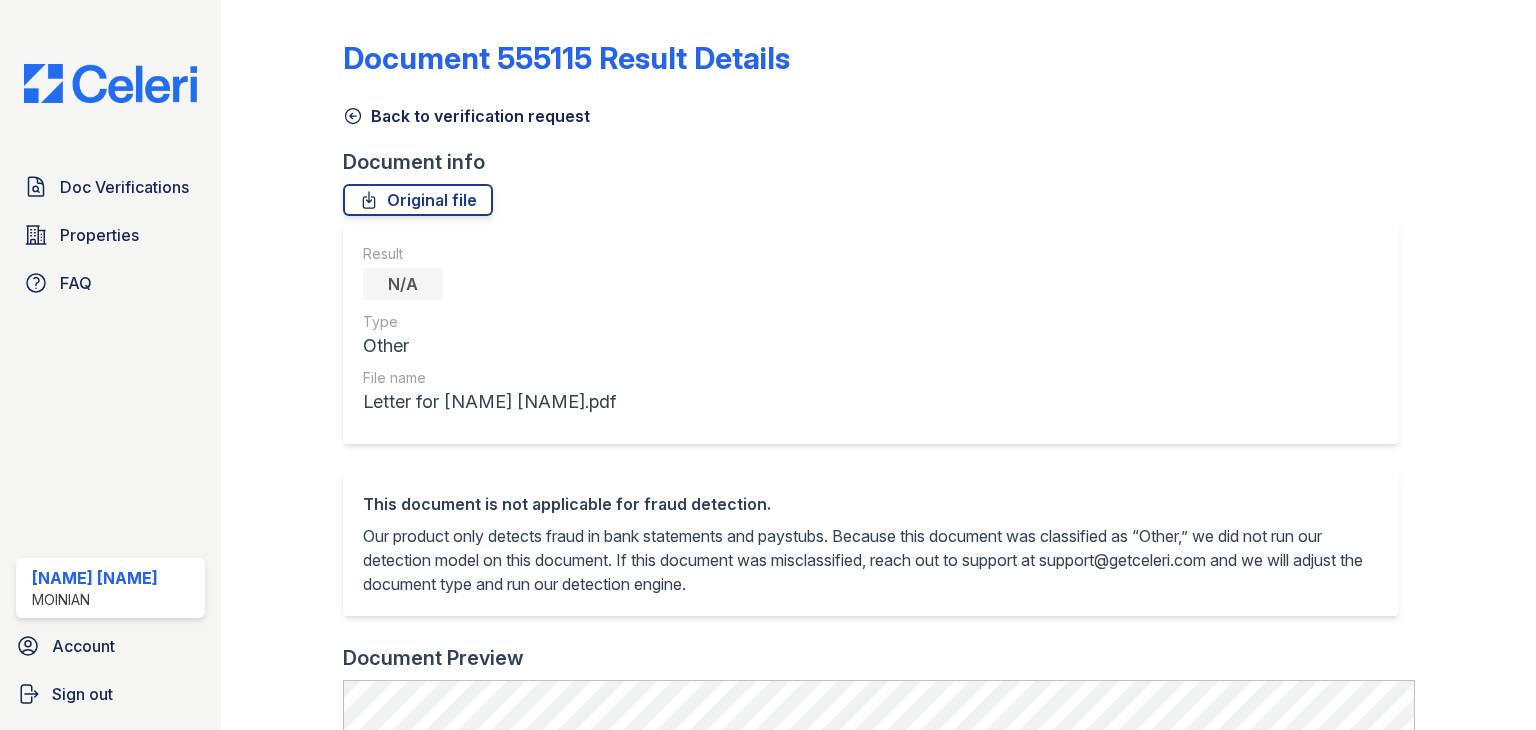 scroll, scrollTop: 0, scrollLeft: 0, axis: both 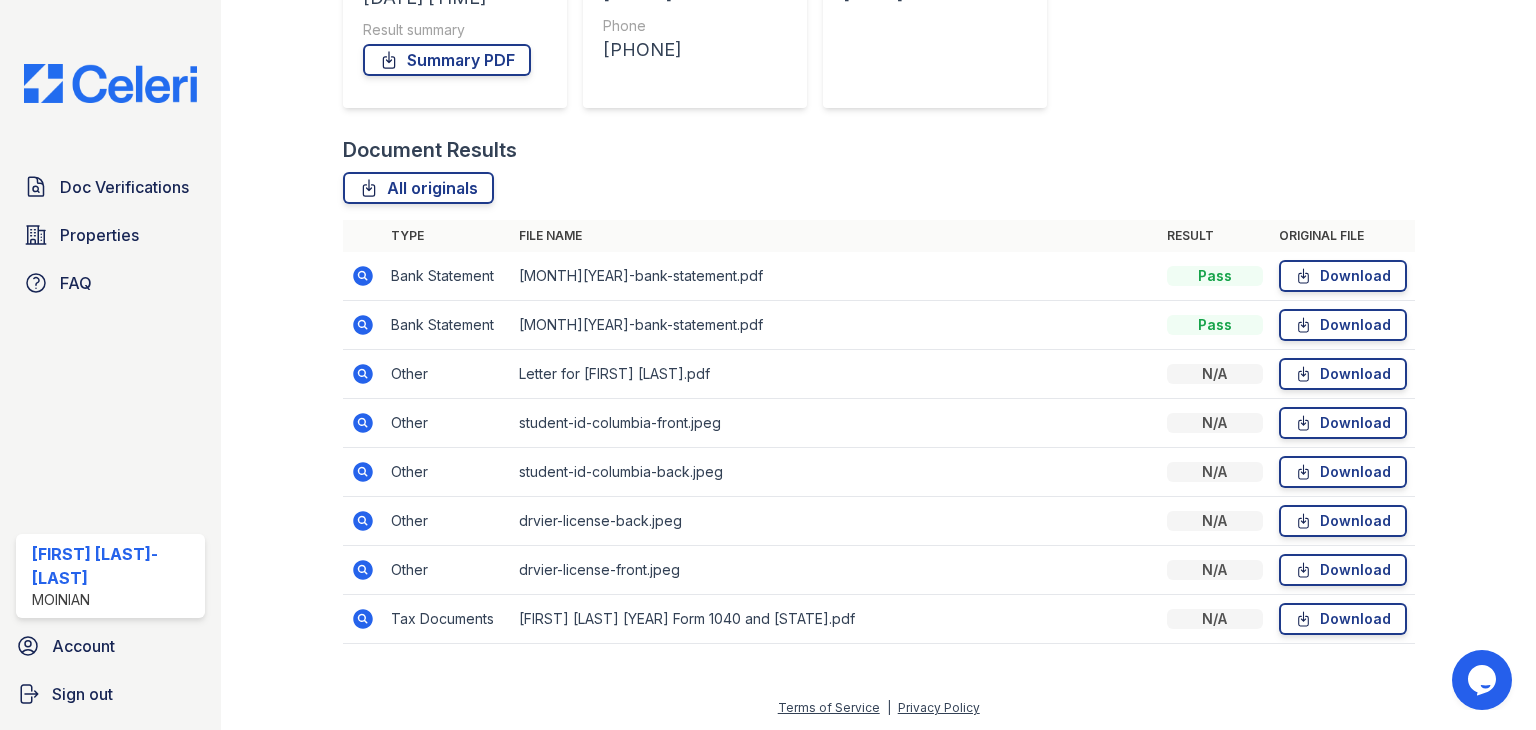 click 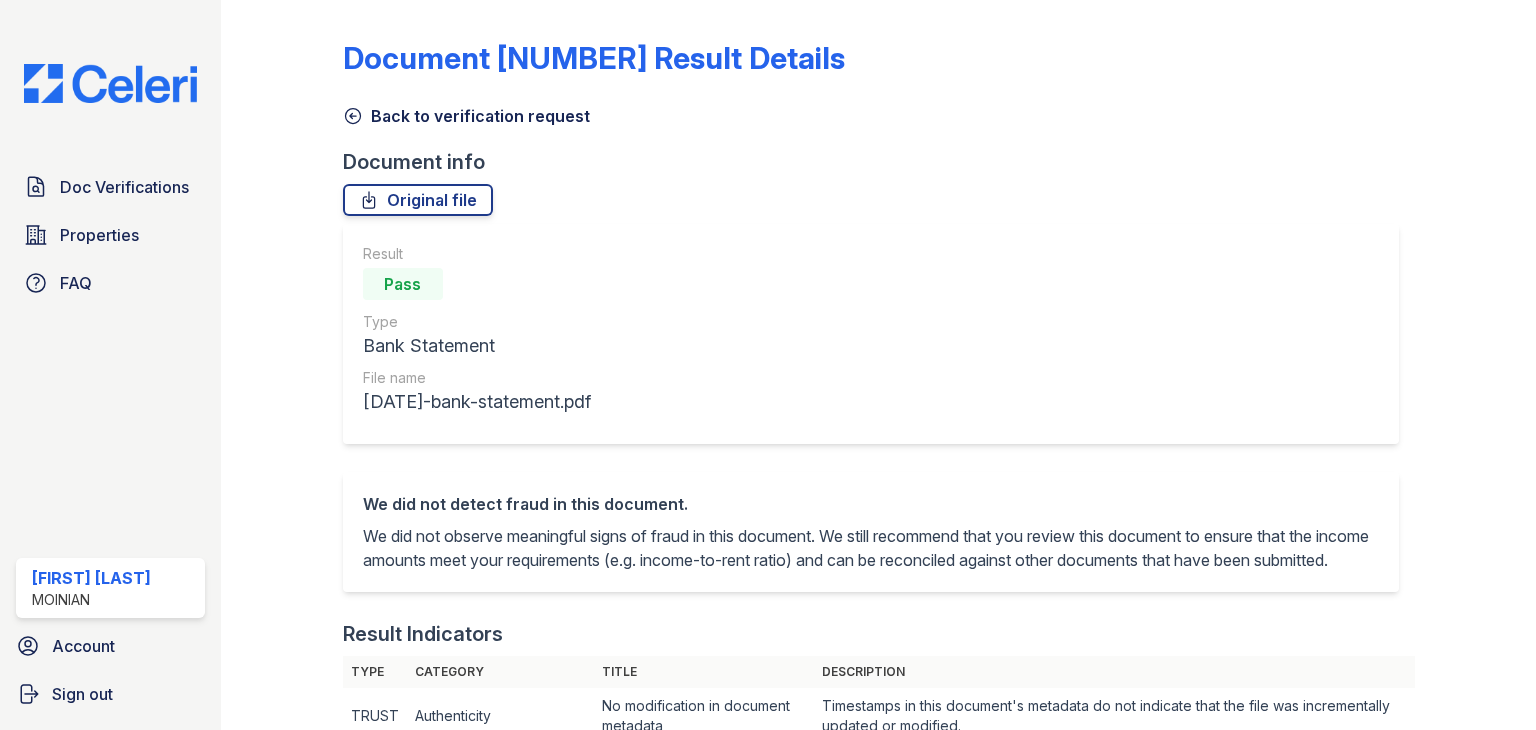 scroll, scrollTop: 0, scrollLeft: 0, axis: both 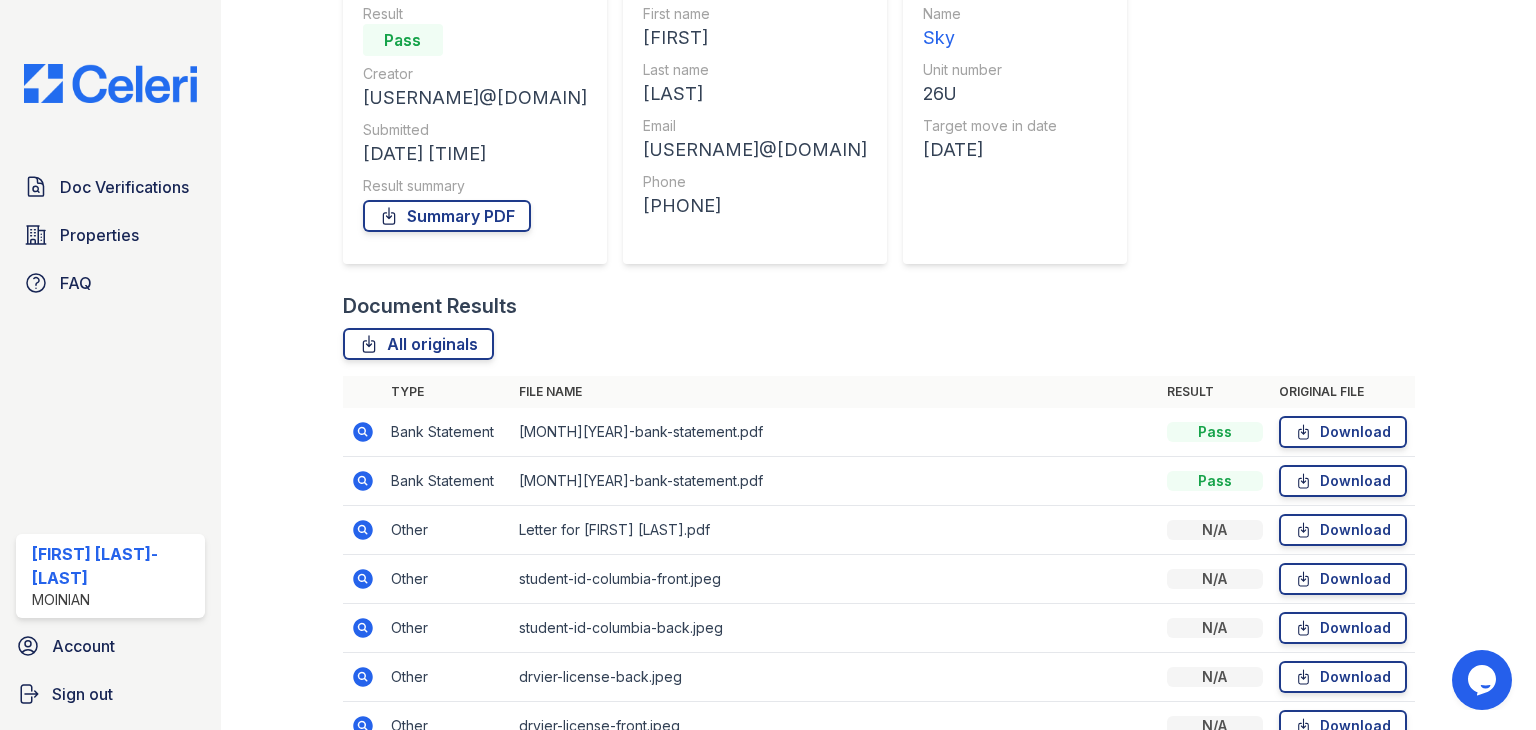 click 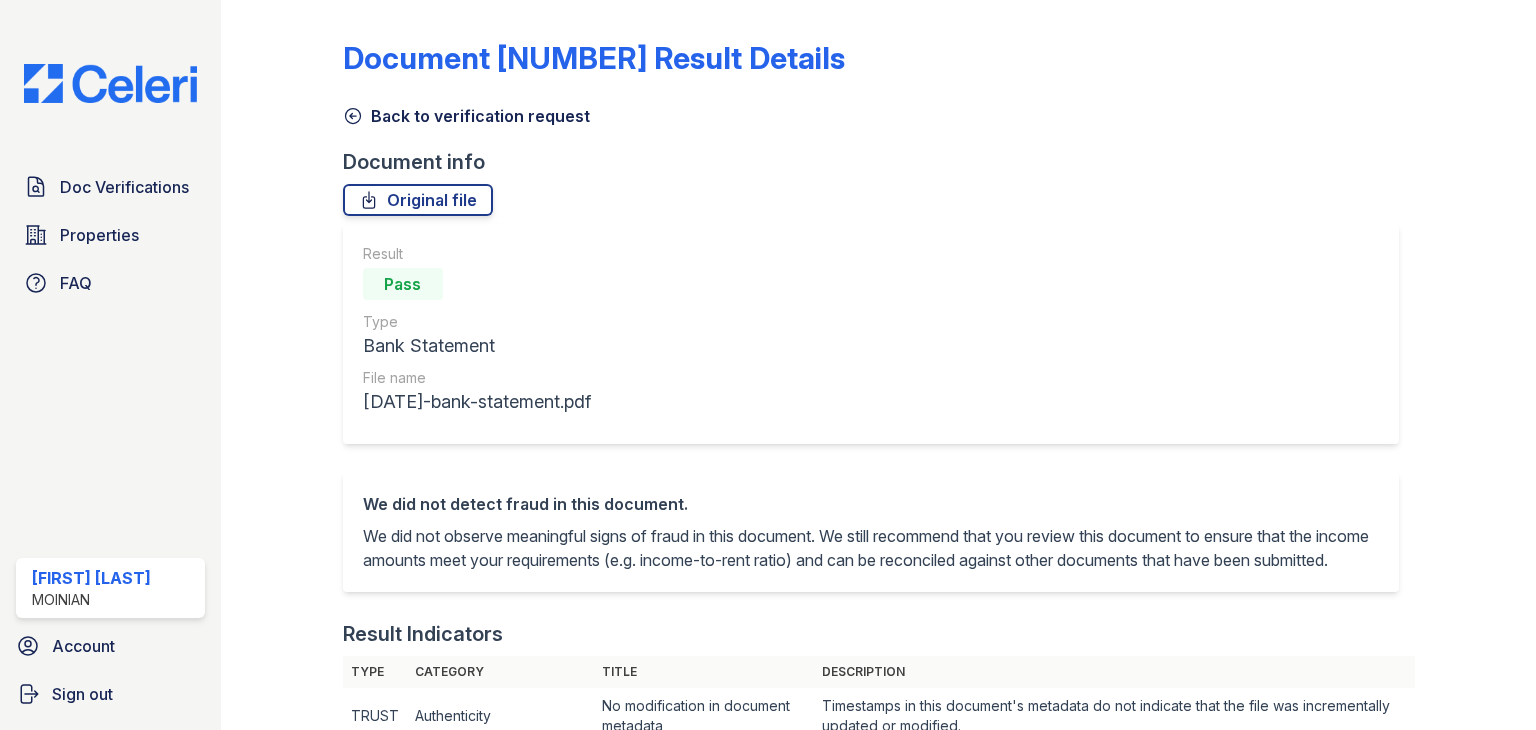 scroll, scrollTop: 0, scrollLeft: 0, axis: both 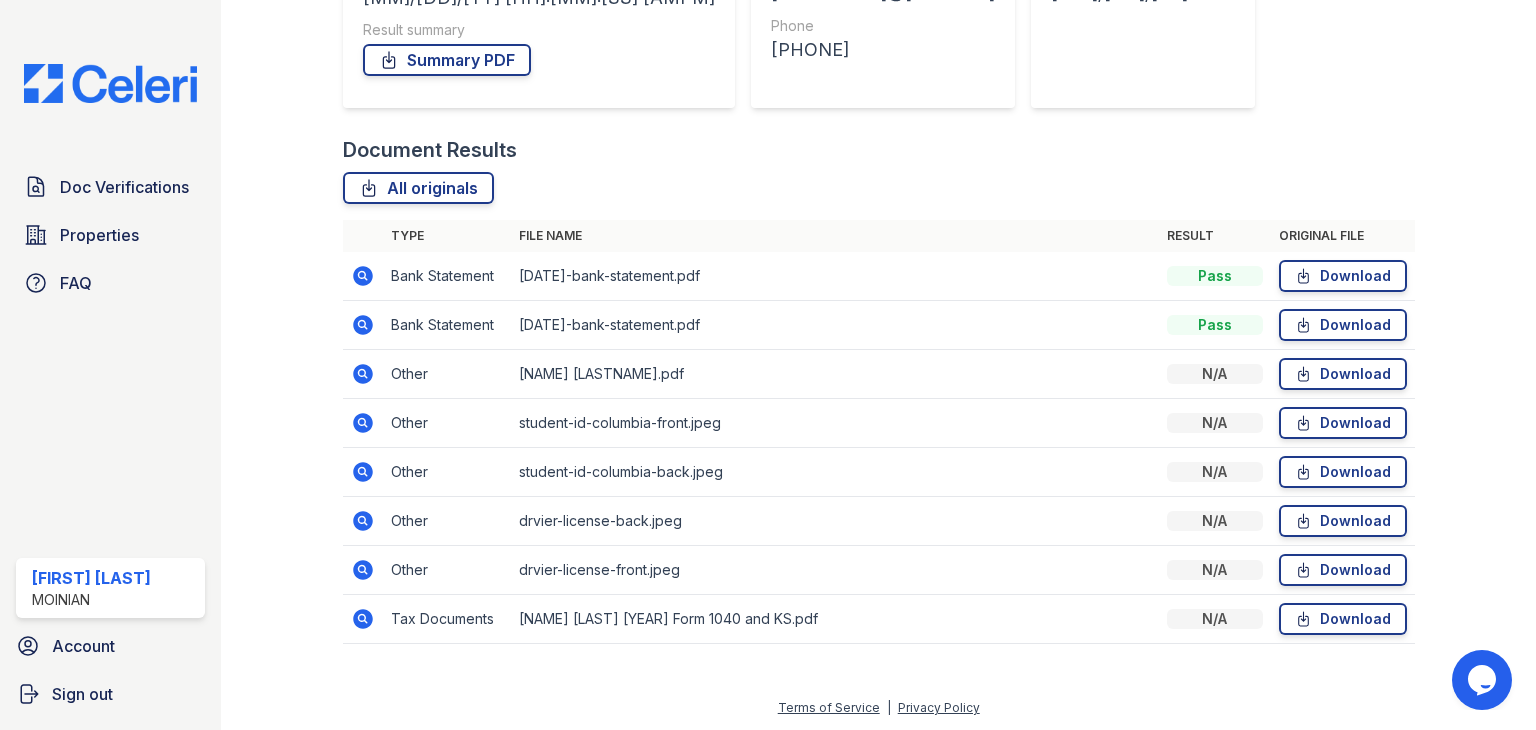 click 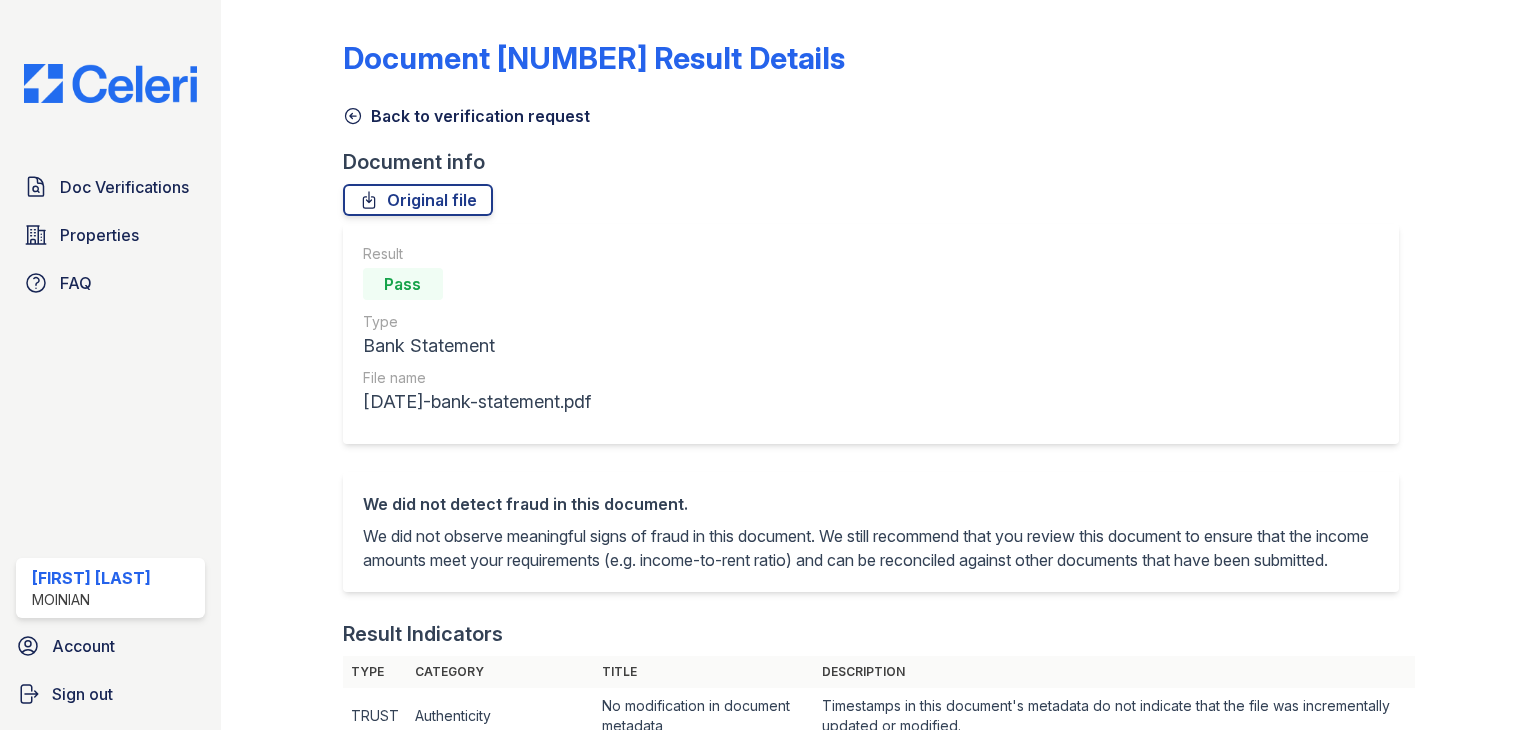 scroll, scrollTop: 0, scrollLeft: 0, axis: both 